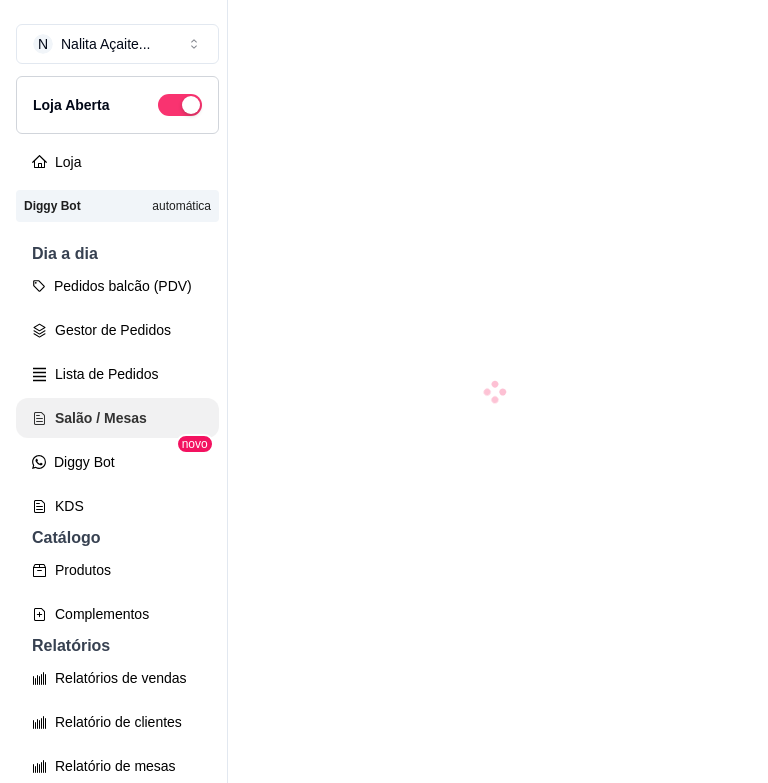 scroll, scrollTop: 0, scrollLeft: 0, axis: both 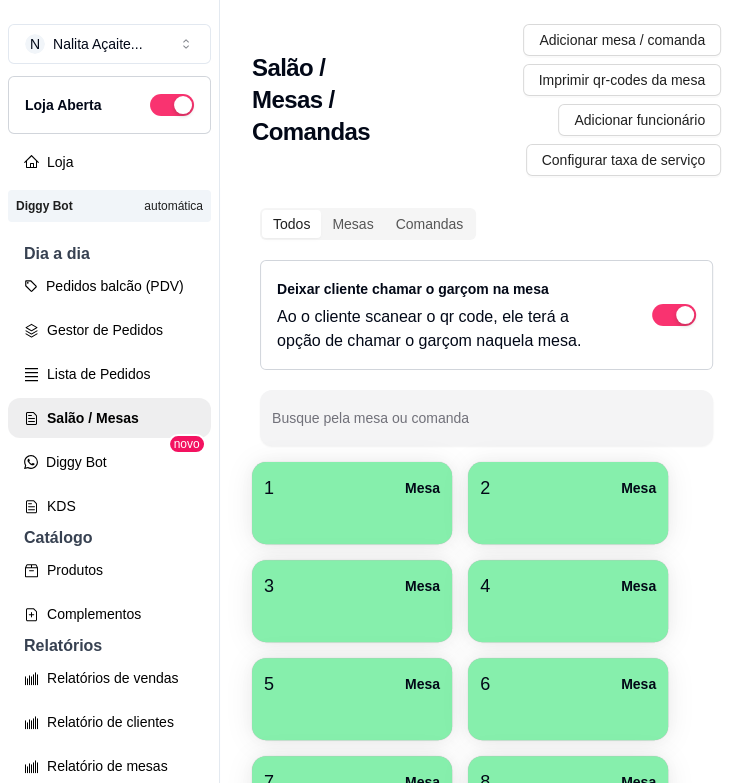 click on "1 Mesa" at bounding box center [352, 488] 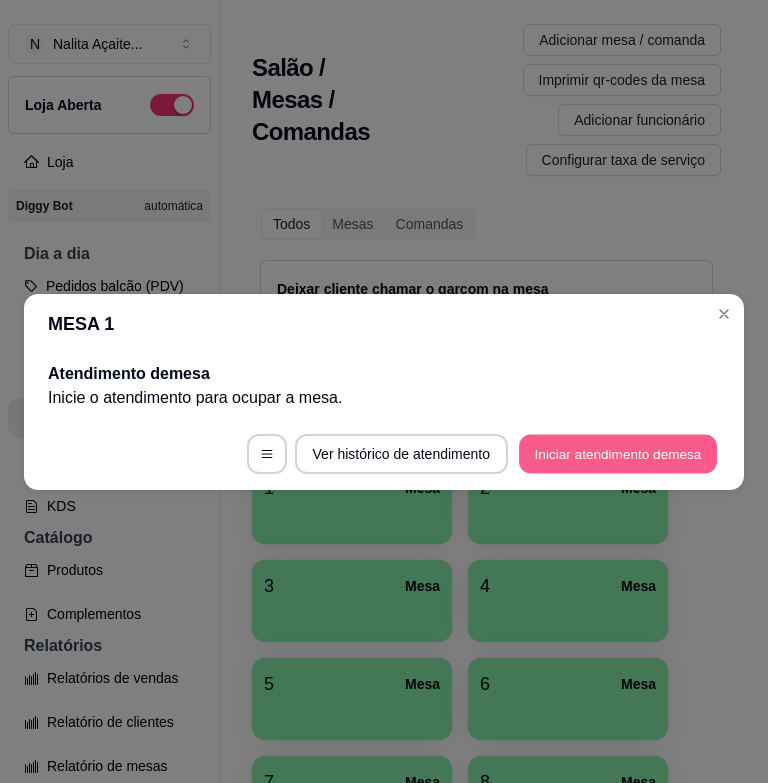 click on "Iniciar atendimento de  mesa" at bounding box center [618, 453] 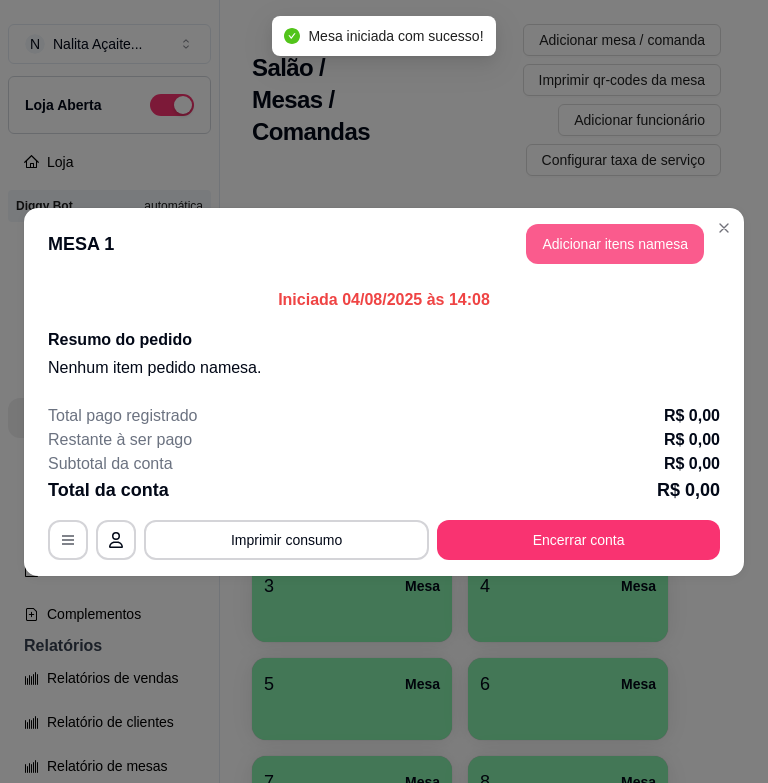 click on "Adicionar itens na  mesa" at bounding box center [615, 244] 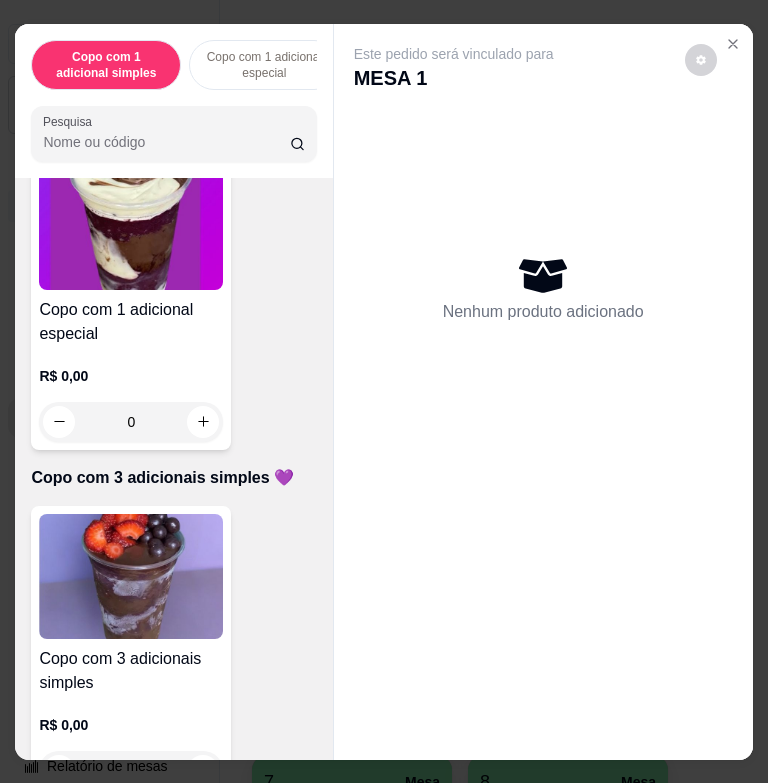 scroll, scrollTop: 900, scrollLeft: 0, axis: vertical 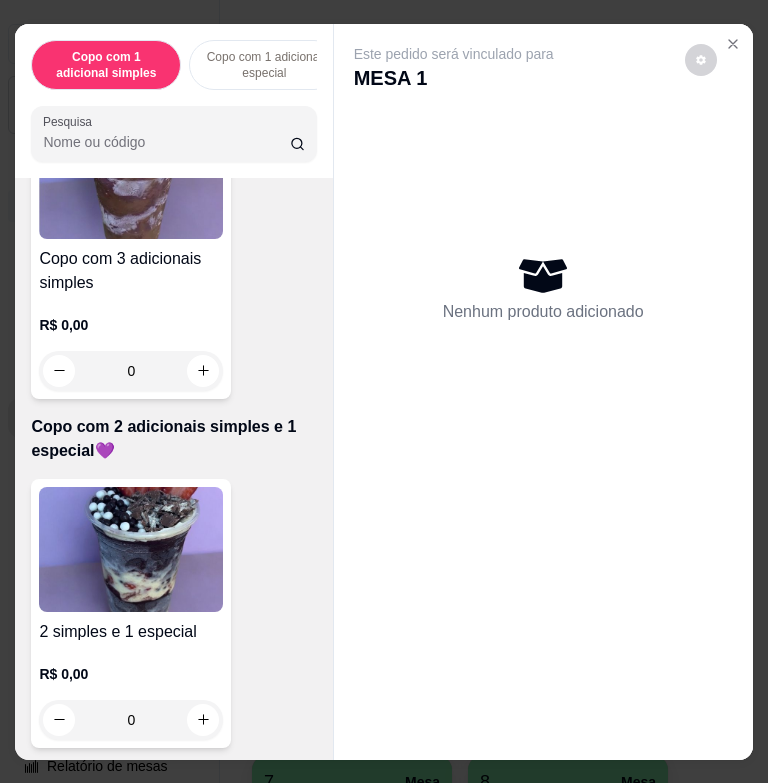 click on "Copo com 3 adicionais simples" at bounding box center (131, 271) 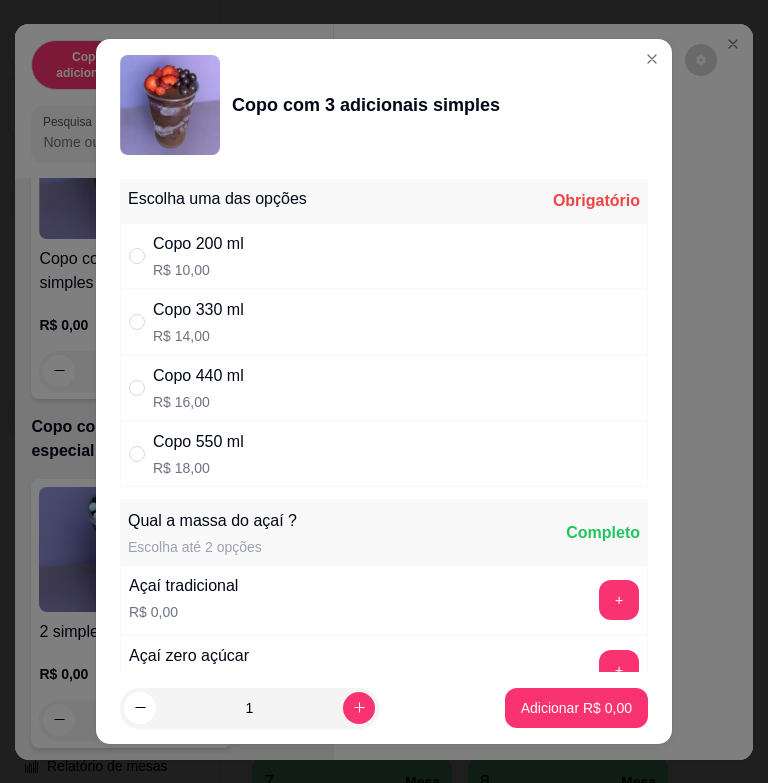 click on "Copo 550 ml R$ 18,00" at bounding box center (384, 454) 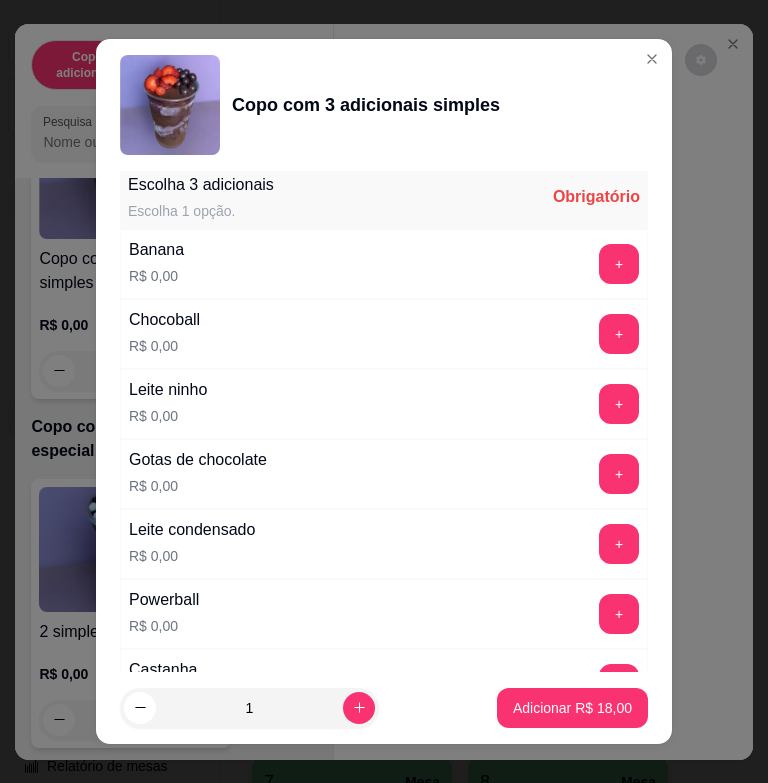 scroll, scrollTop: 1200, scrollLeft: 0, axis: vertical 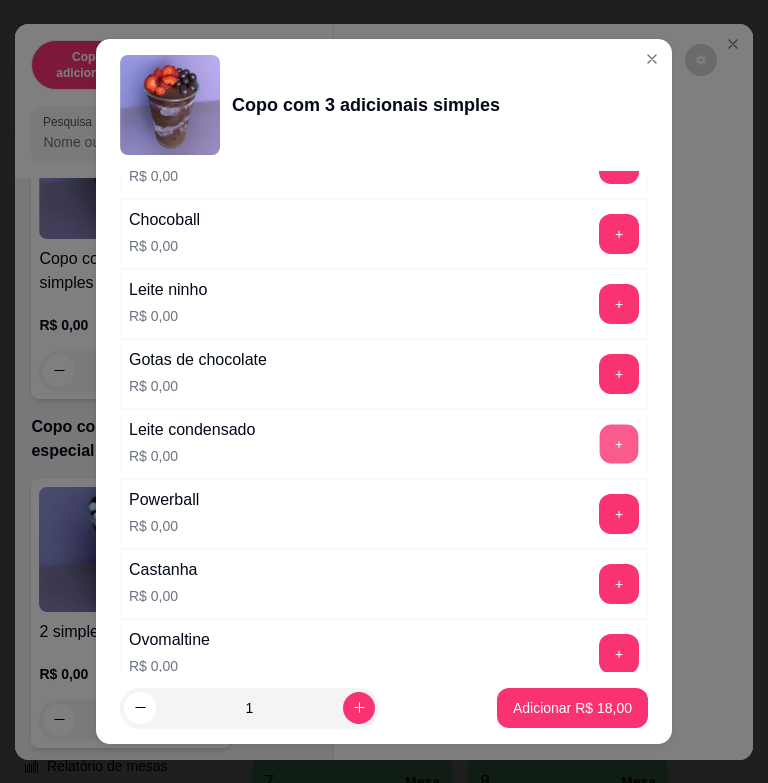 click on "+" at bounding box center (619, 444) 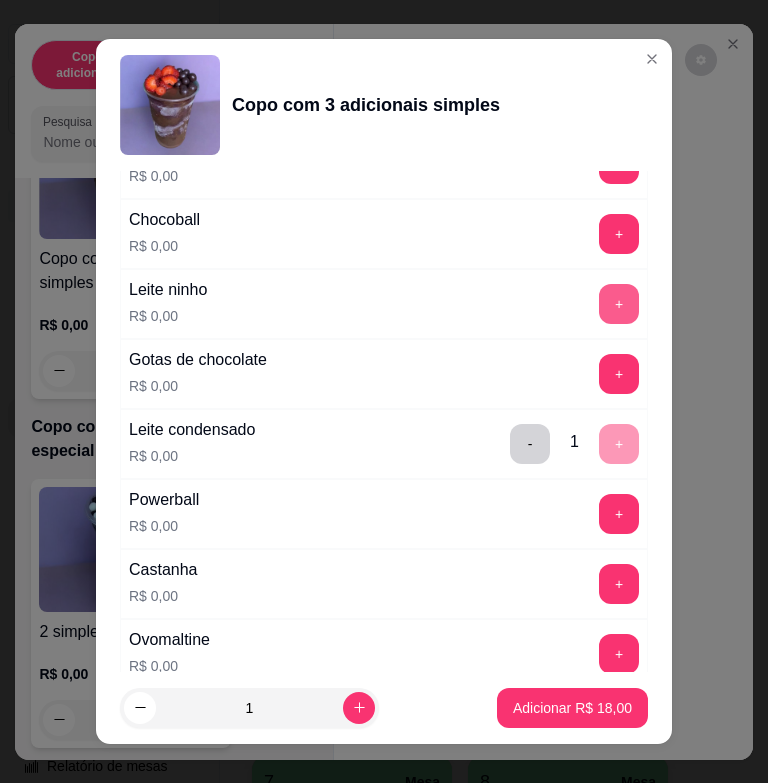 click on "+" at bounding box center [619, 304] 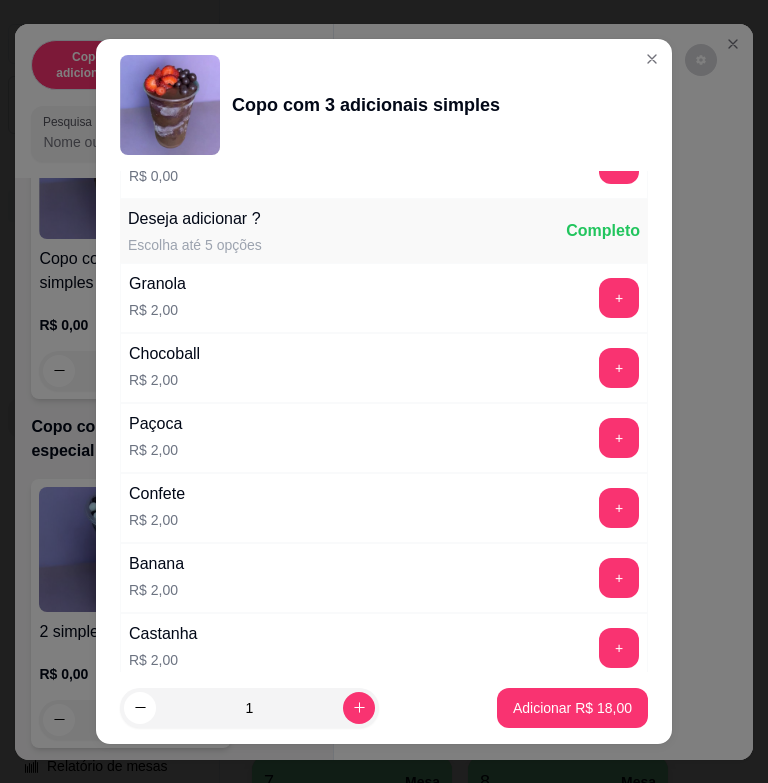 scroll, scrollTop: 2465, scrollLeft: 0, axis: vertical 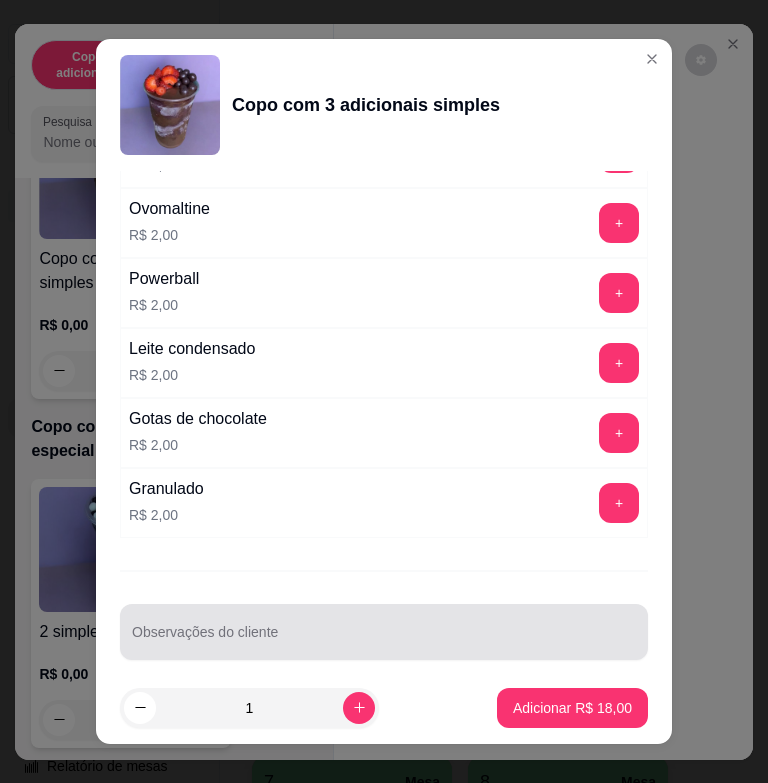 click at bounding box center [384, 632] 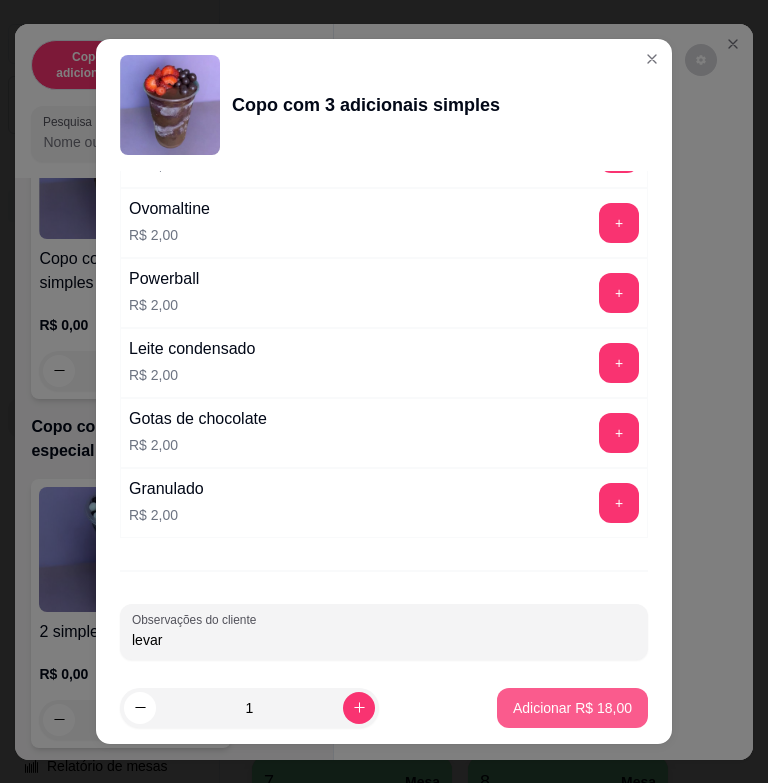 type on "levar" 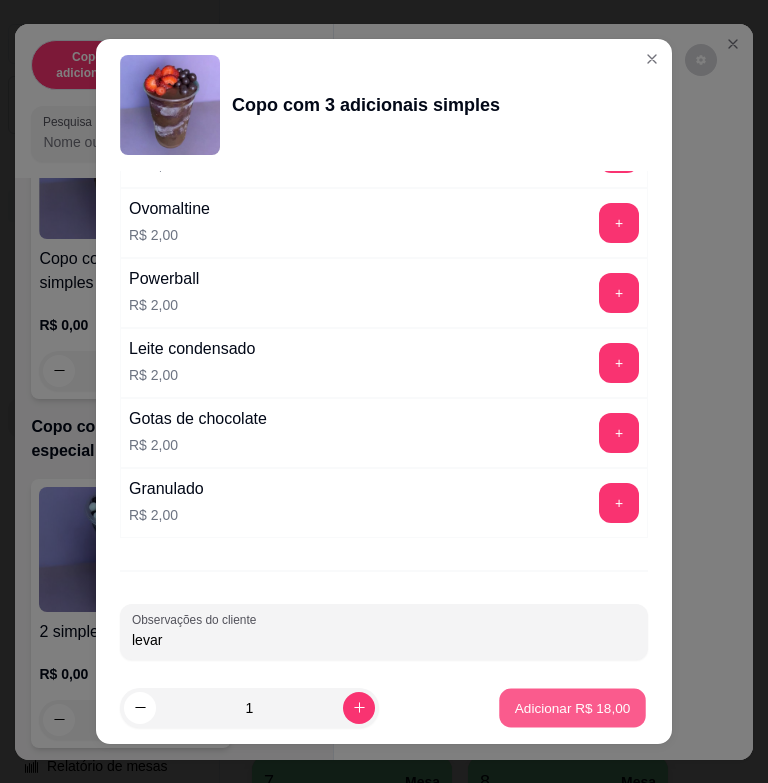 click on "Adicionar   R$ 18,00" at bounding box center [573, 707] 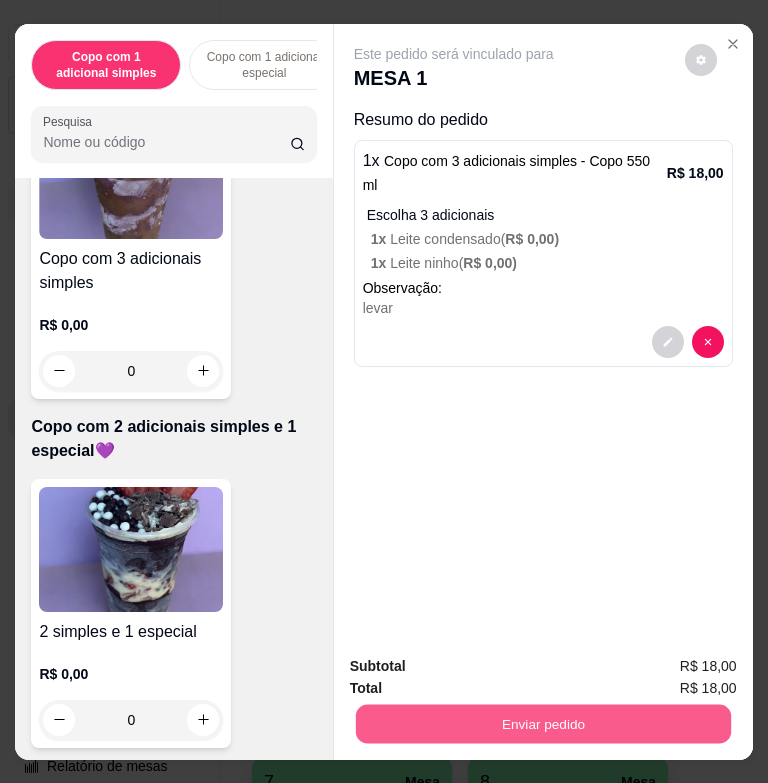click on "Enviar pedido" at bounding box center (542, 723) 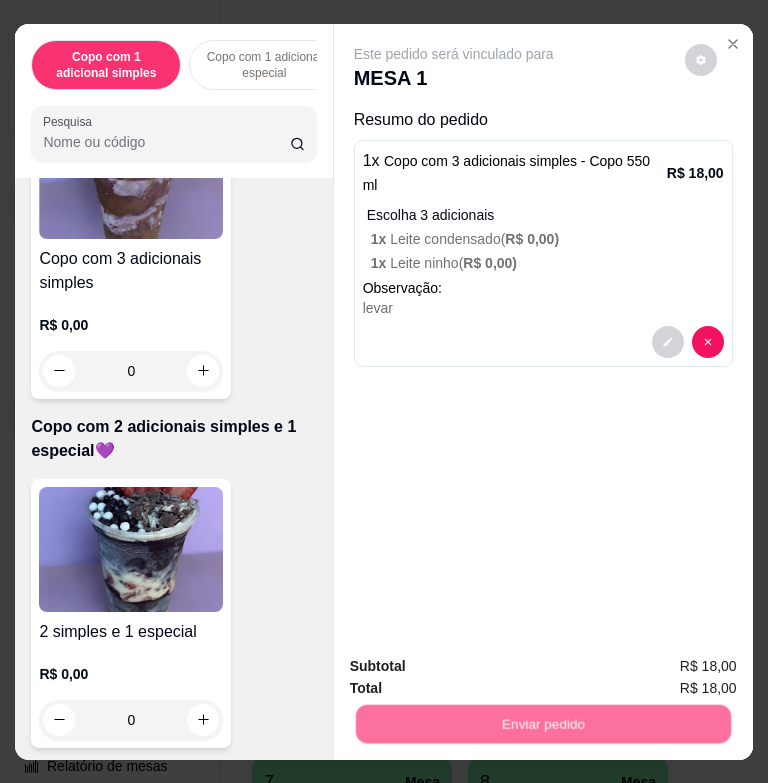 click on "Não registrar e enviar pedido" at bounding box center (473, 666) 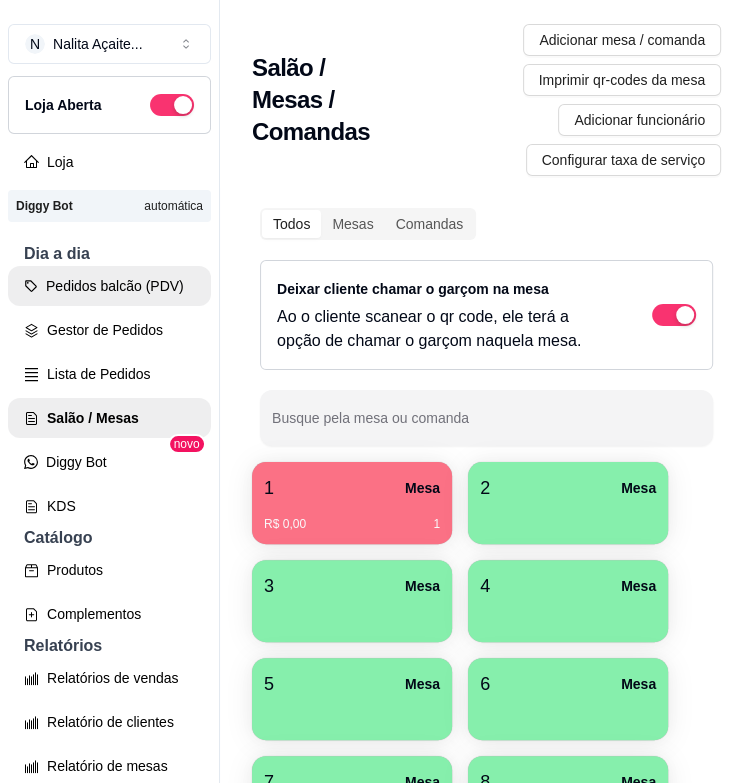 click on "Pedidos balcão (PDV)" at bounding box center [109, 286] 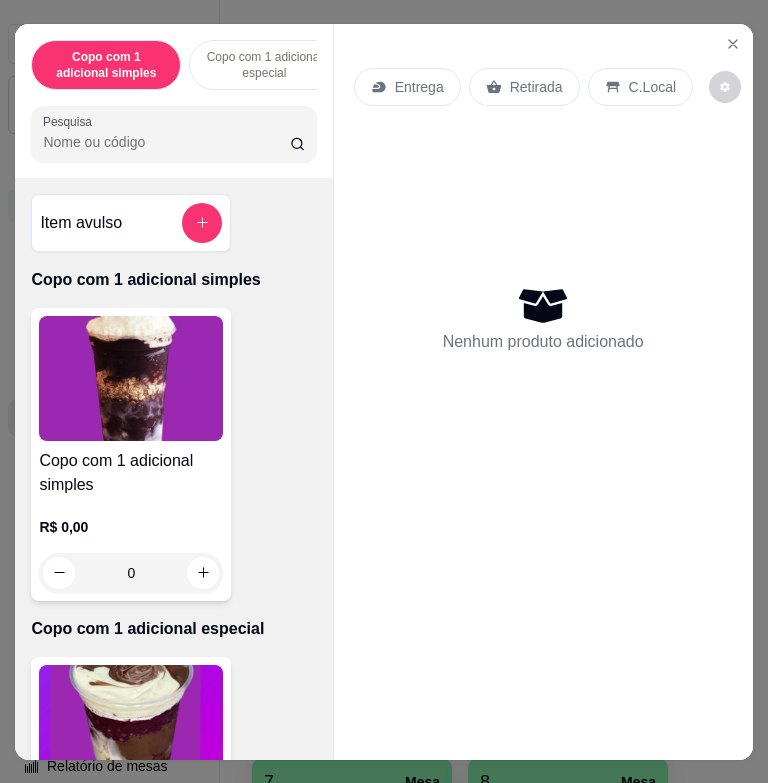 drag, startPoint x: 245, startPoint y: 150, endPoint x: 252, endPoint y: 137, distance: 14.764823 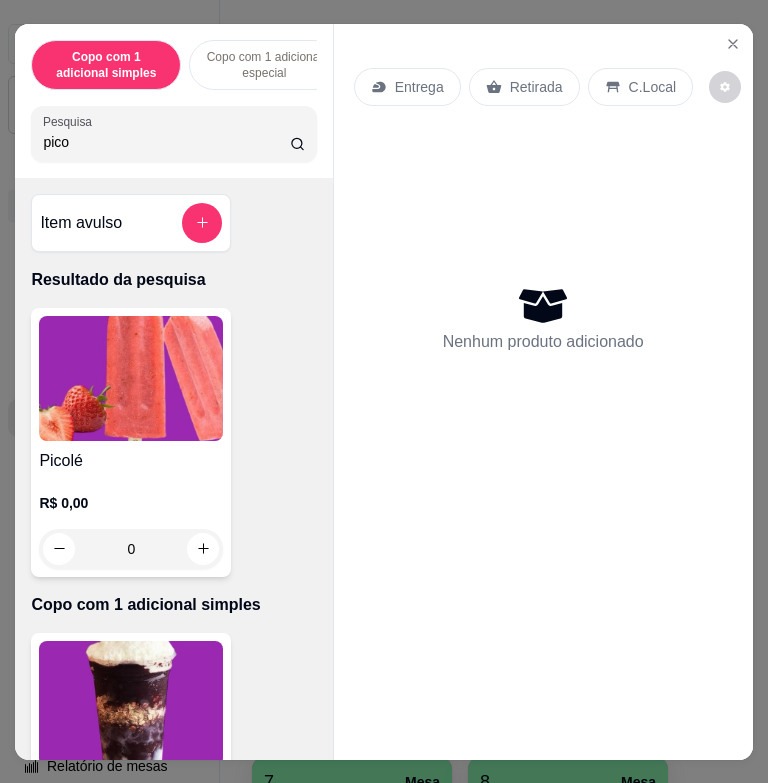 type on "pico" 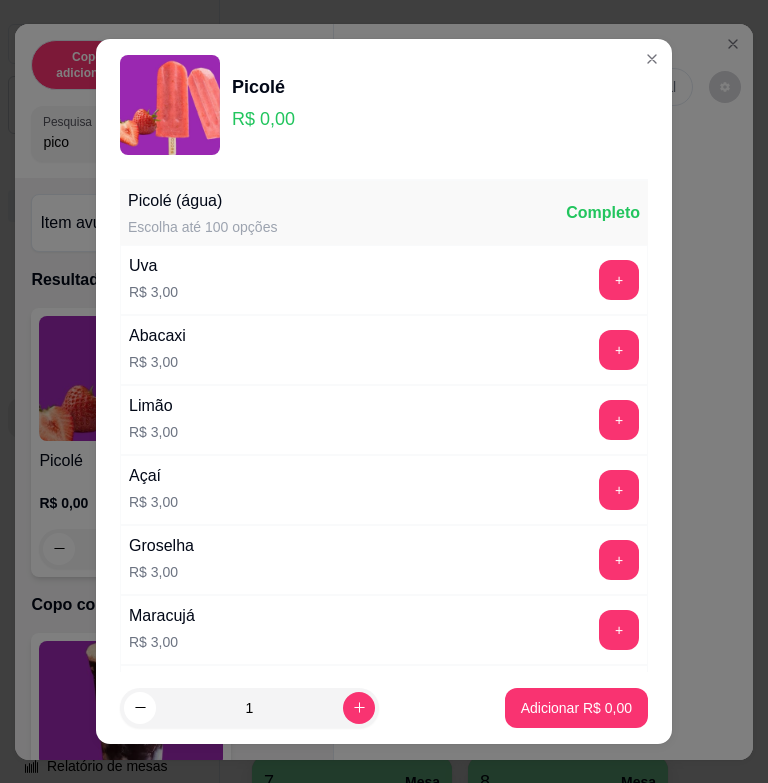 drag, startPoint x: 557, startPoint y: 341, endPoint x: 574, endPoint y: 351, distance: 19.723083 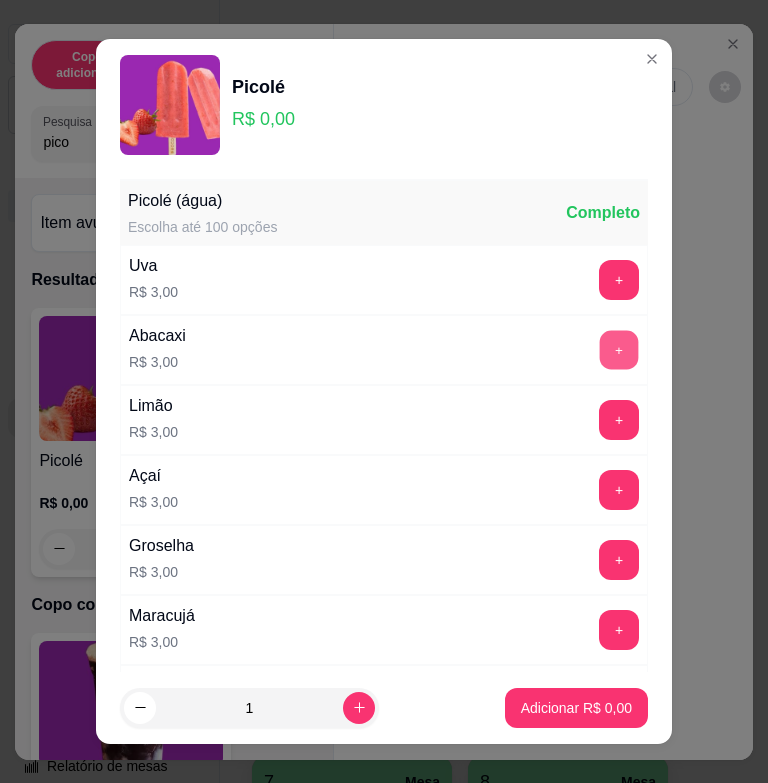 click on "+" at bounding box center (619, 350) 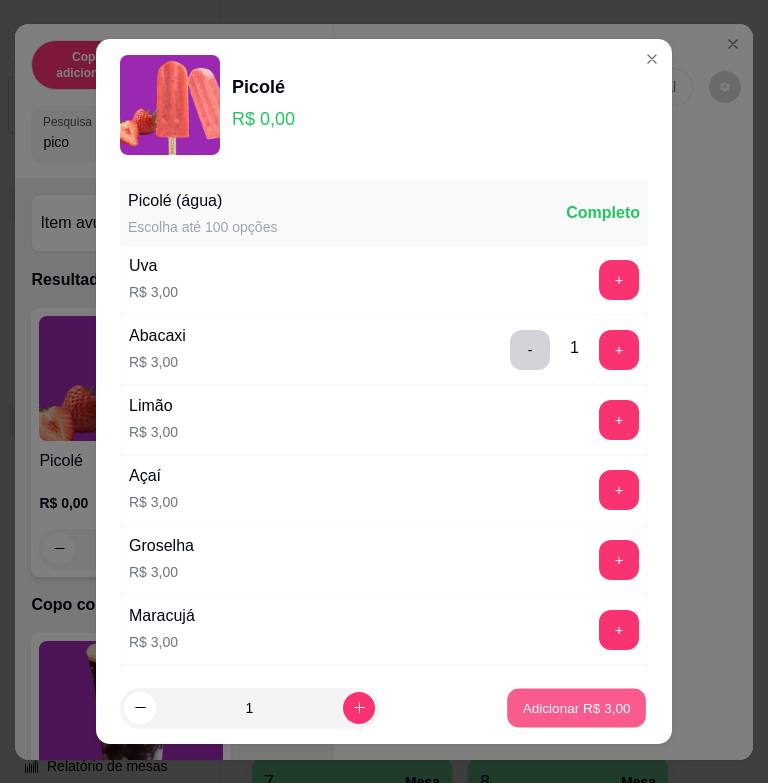 click on "Adicionar   R$ 3,00" at bounding box center (576, 707) 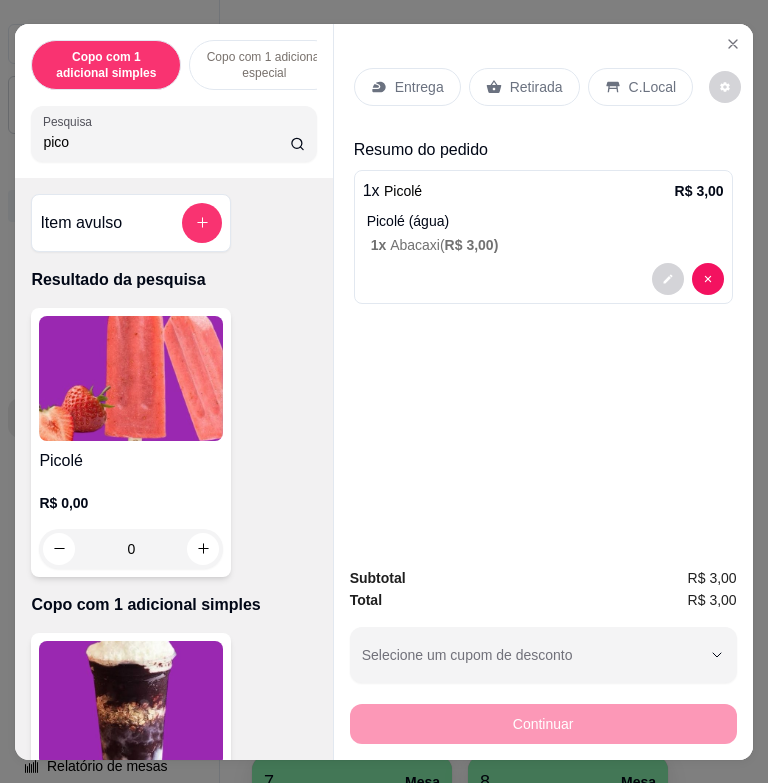 click on "C.Local" at bounding box center (652, 87) 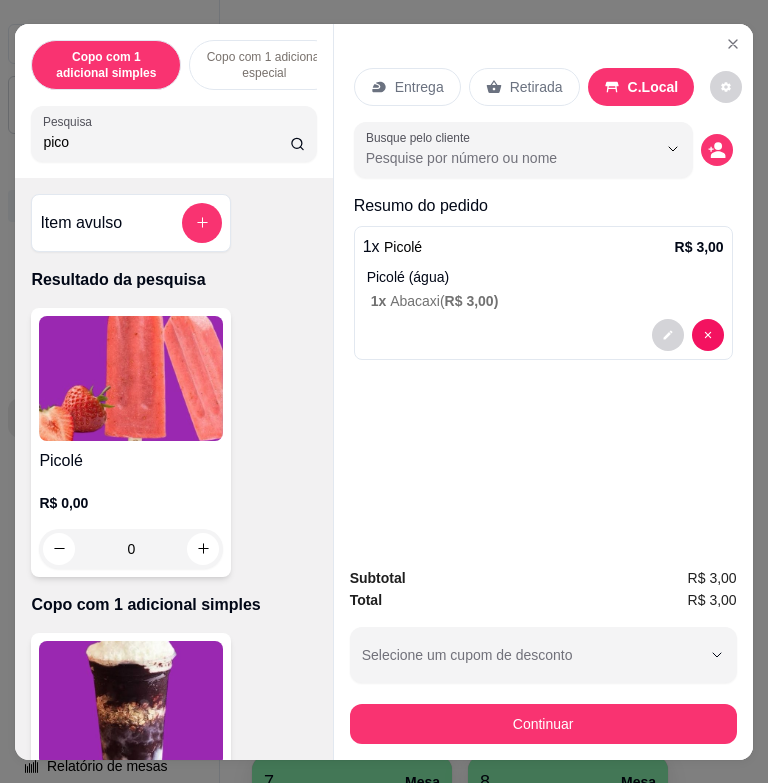 click on "Subtotal R$ 3,00 Total R$ 3,00 Selecione um cupom de desconto COMBO Selecione um cupom de desconto Continuar" at bounding box center (543, 655) 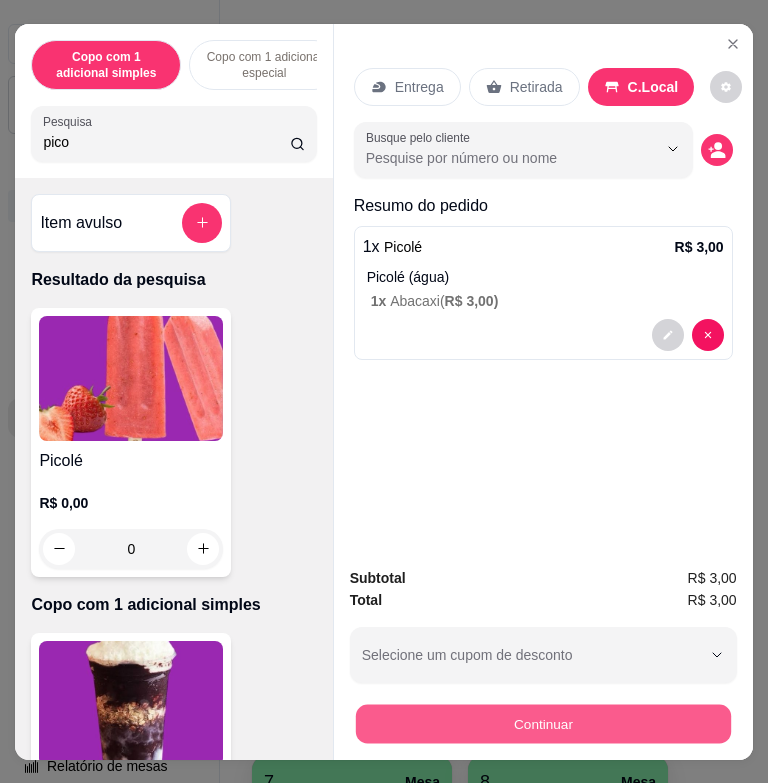 click on "Continuar" at bounding box center (542, 723) 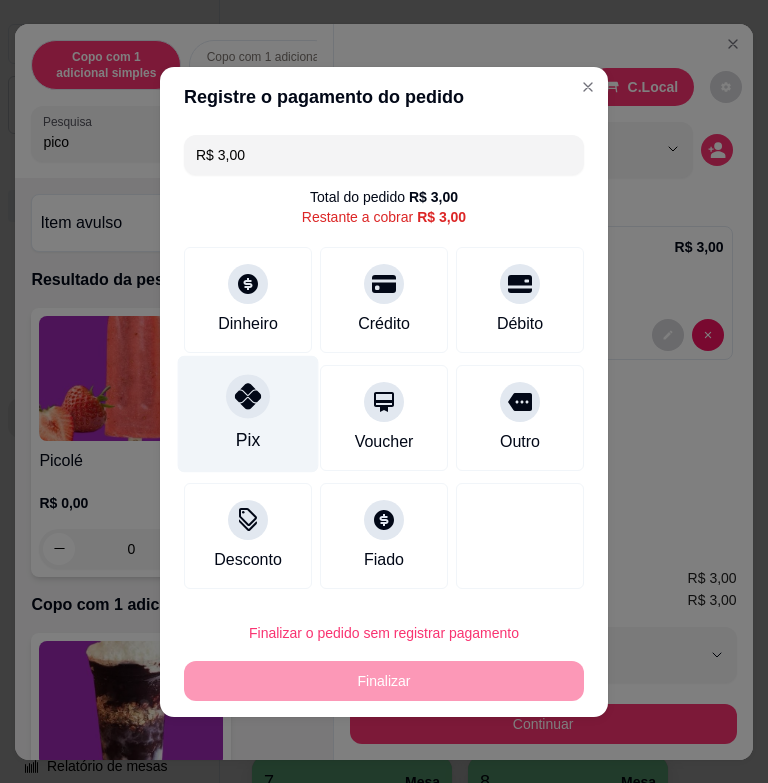 click on "Pix" at bounding box center [248, 413] 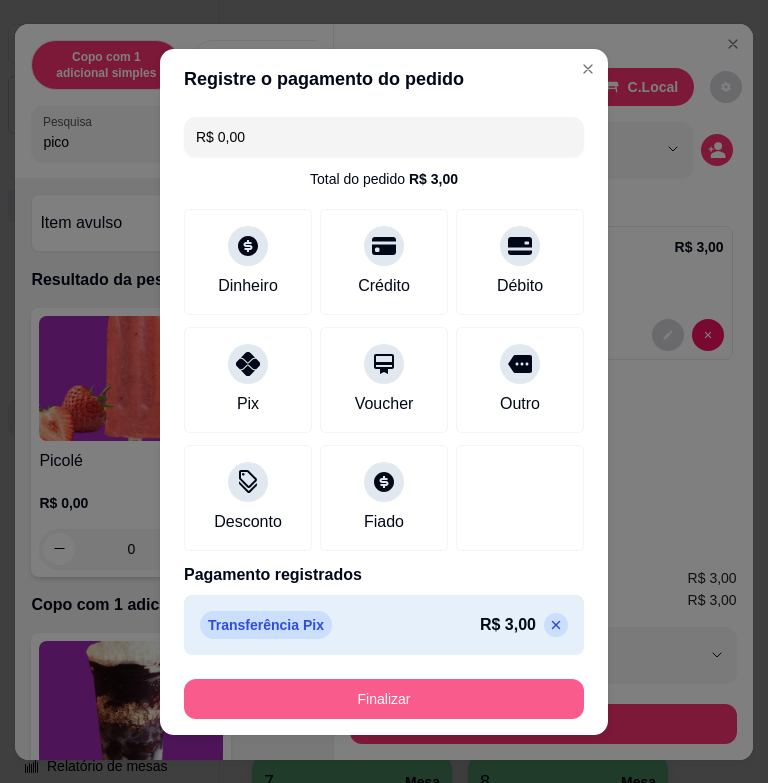 click on "Finalizar" at bounding box center (384, 699) 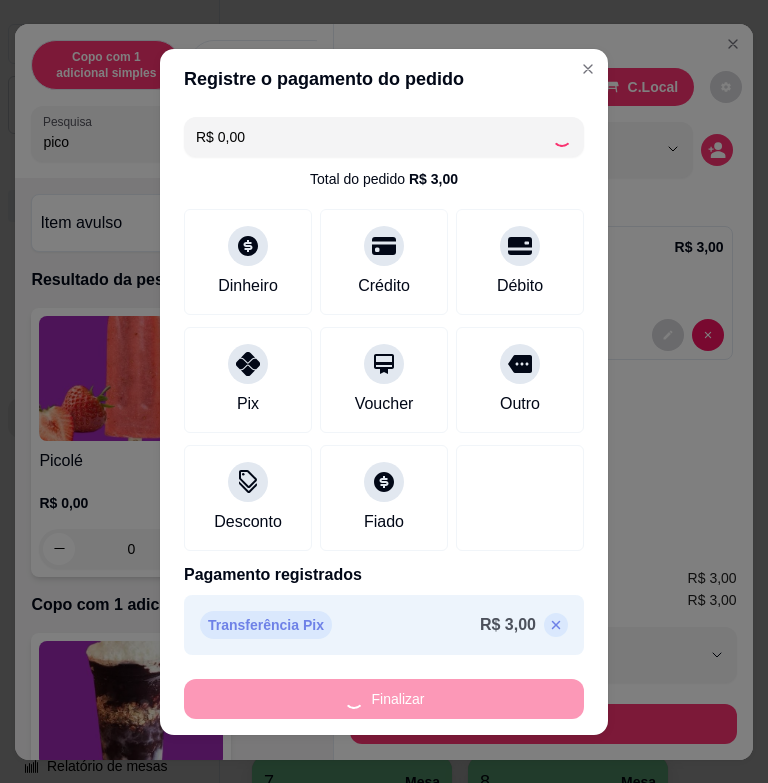 type on "-R$ 3,00" 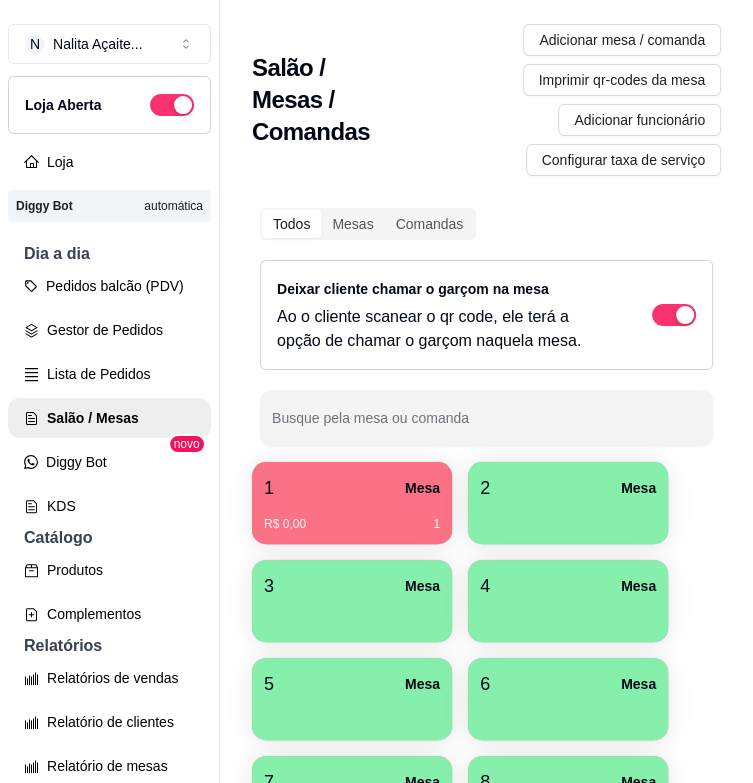 click on "R$ 0,00 1" at bounding box center (352, 517) 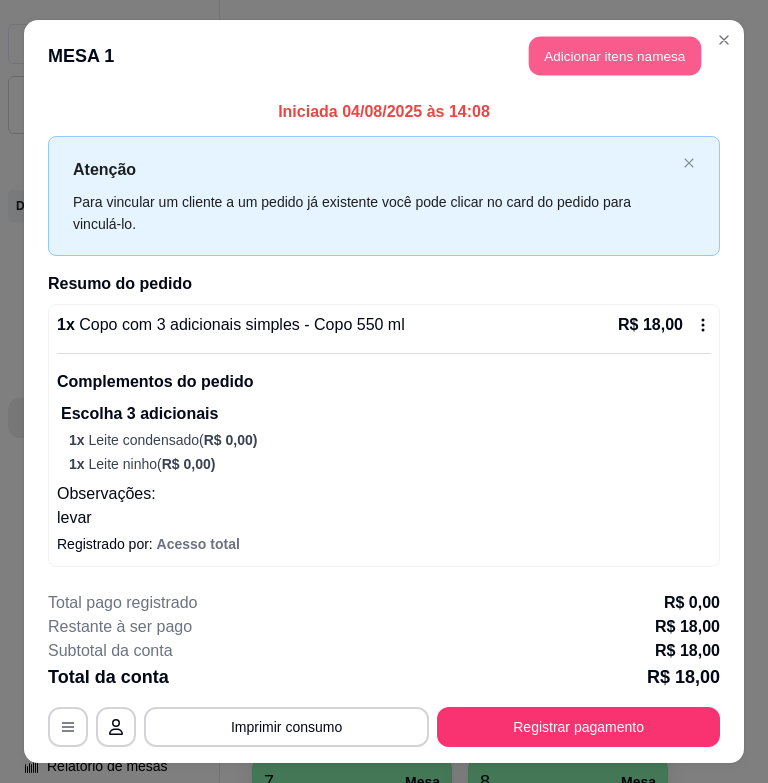 click on "Adicionar itens na  mesa" at bounding box center (615, 56) 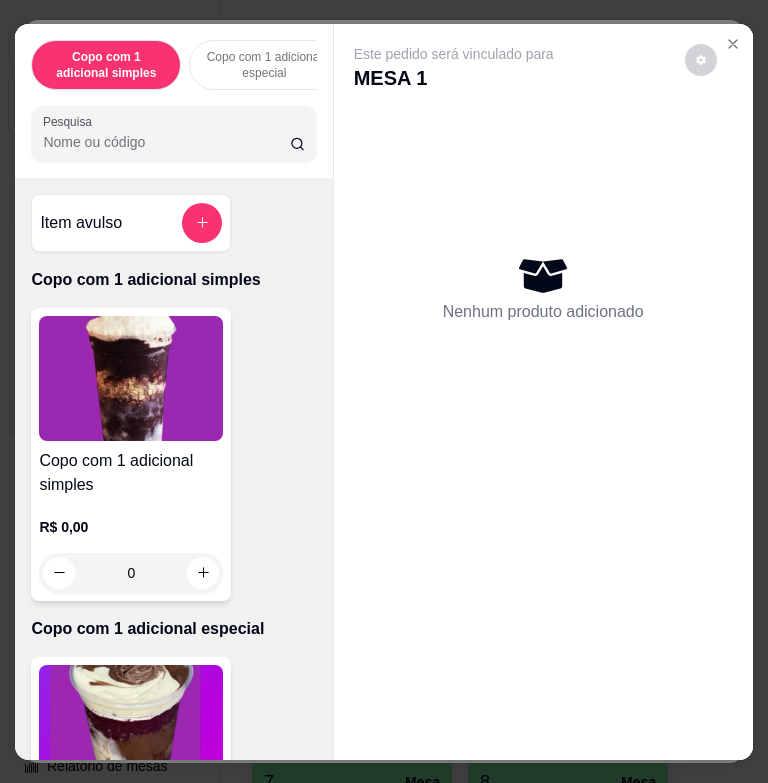 click on "Pesquisa" at bounding box center [166, 142] 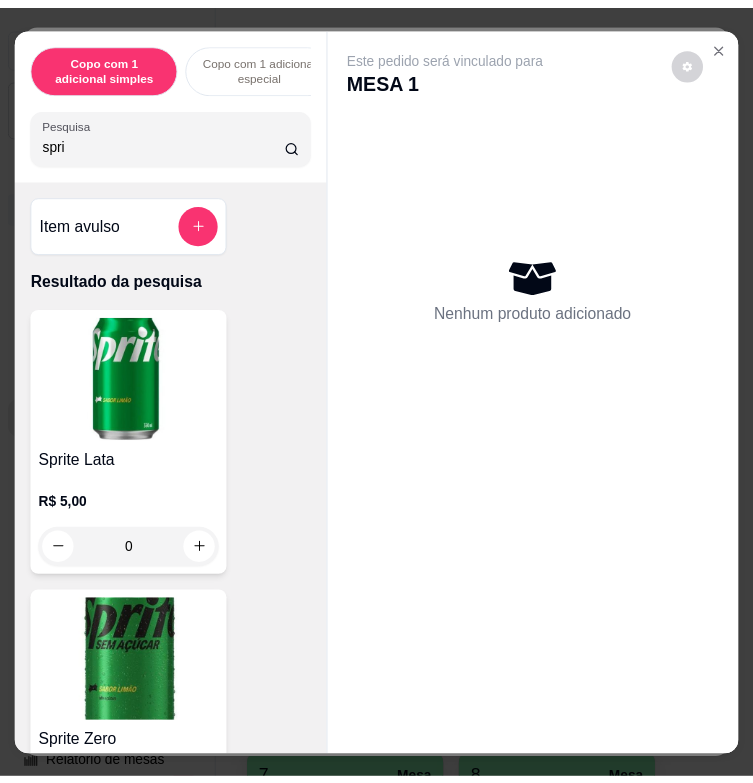 scroll, scrollTop: 600, scrollLeft: 0, axis: vertical 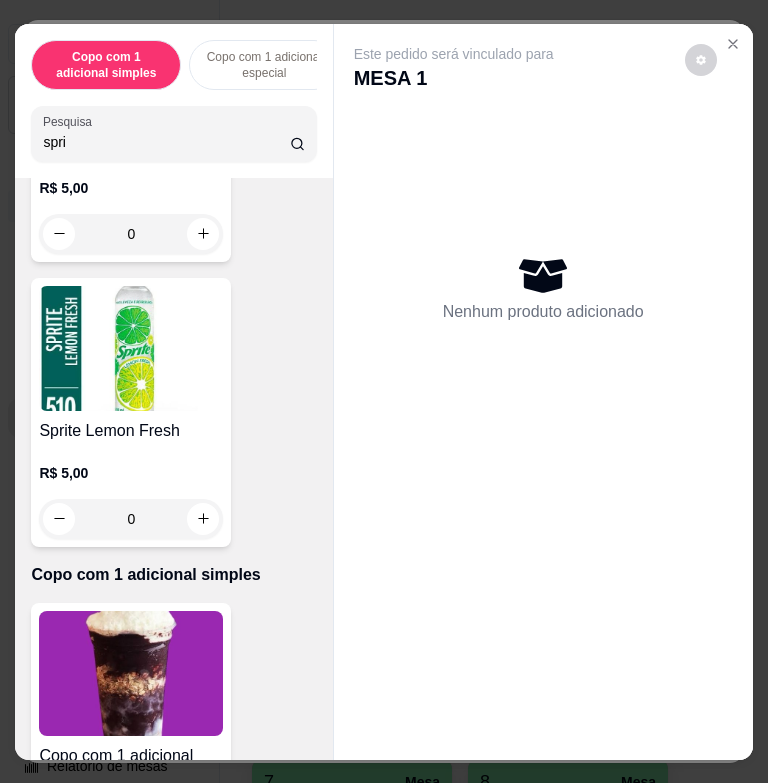 type on "spri" 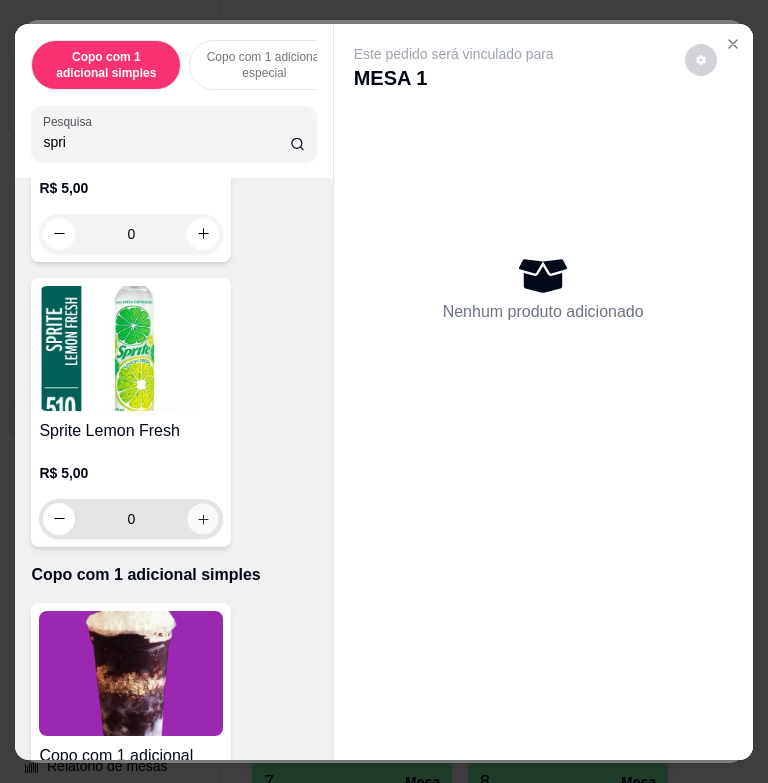 click at bounding box center [203, 518] 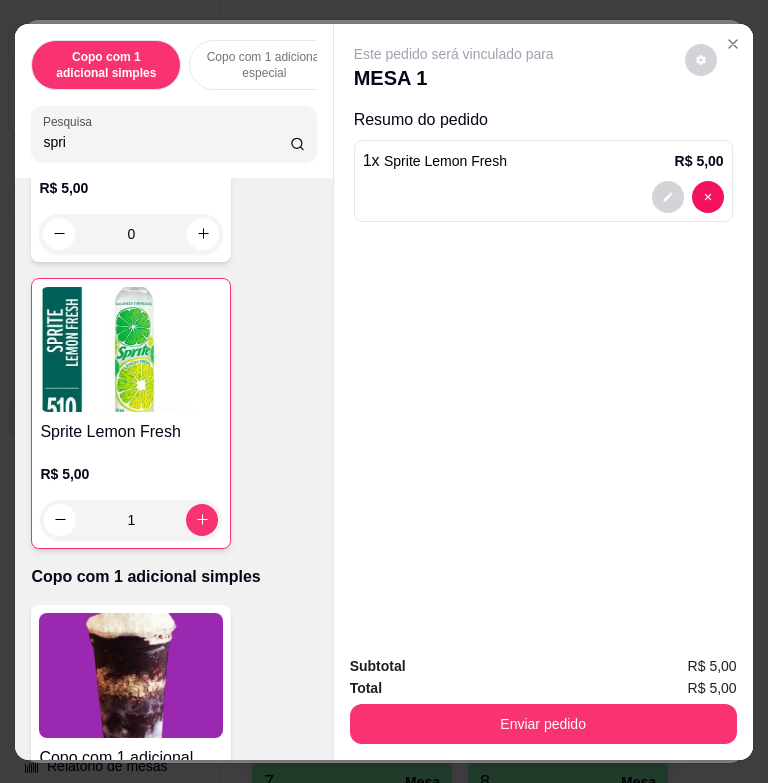 click on "Enviar pedido" at bounding box center (543, 724) 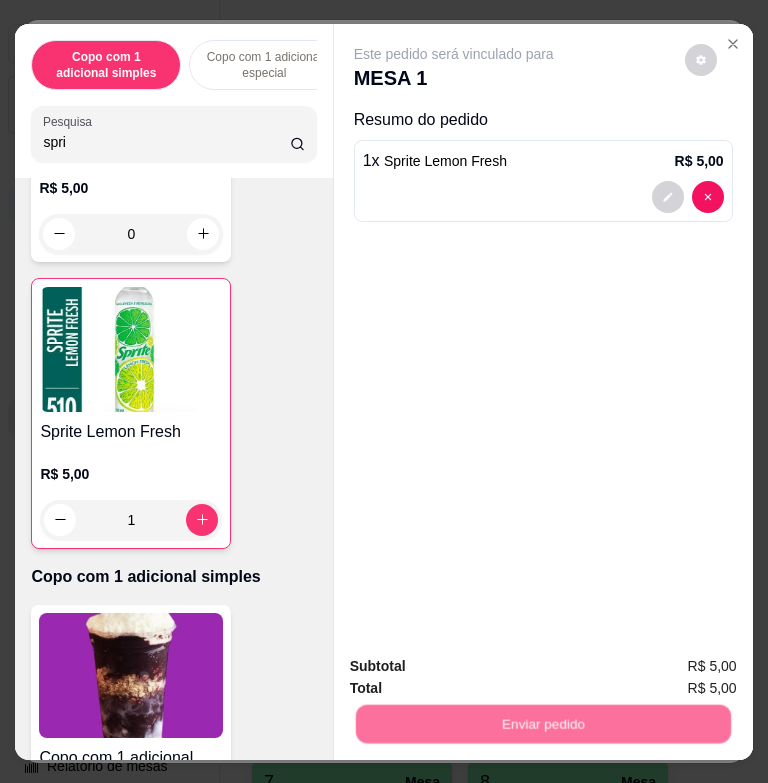 click on "Não registrar e enviar pedido" at bounding box center (473, 667) 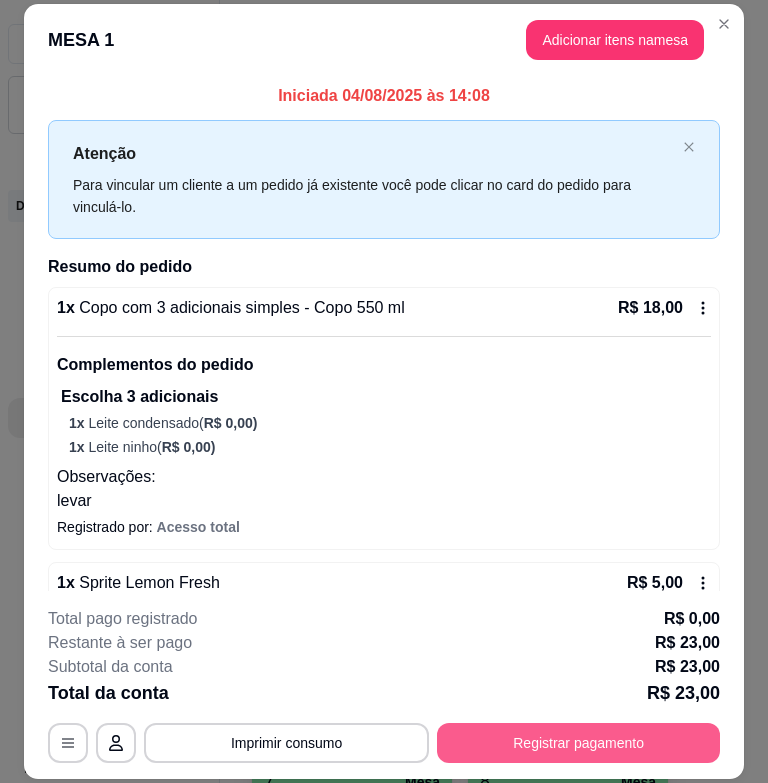click on "Registrar pagamento" at bounding box center (578, 743) 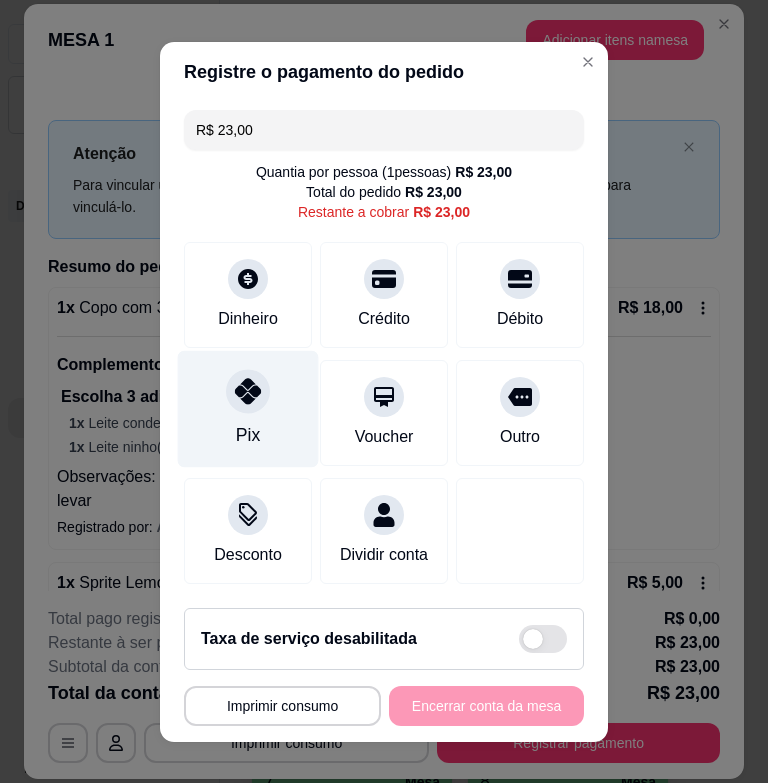 click on "Pix" at bounding box center (248, 435) 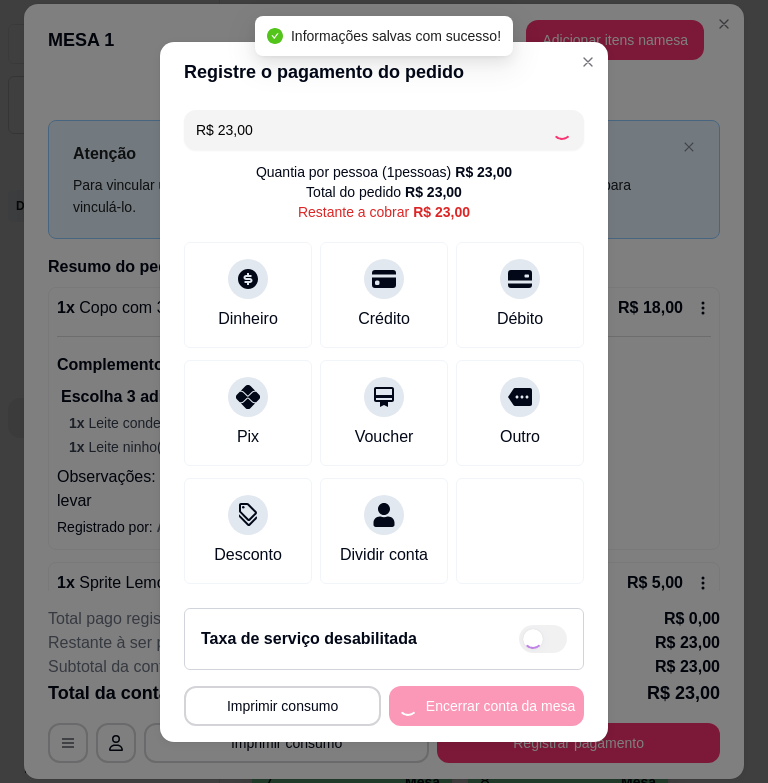 type on "R$ 0,00" 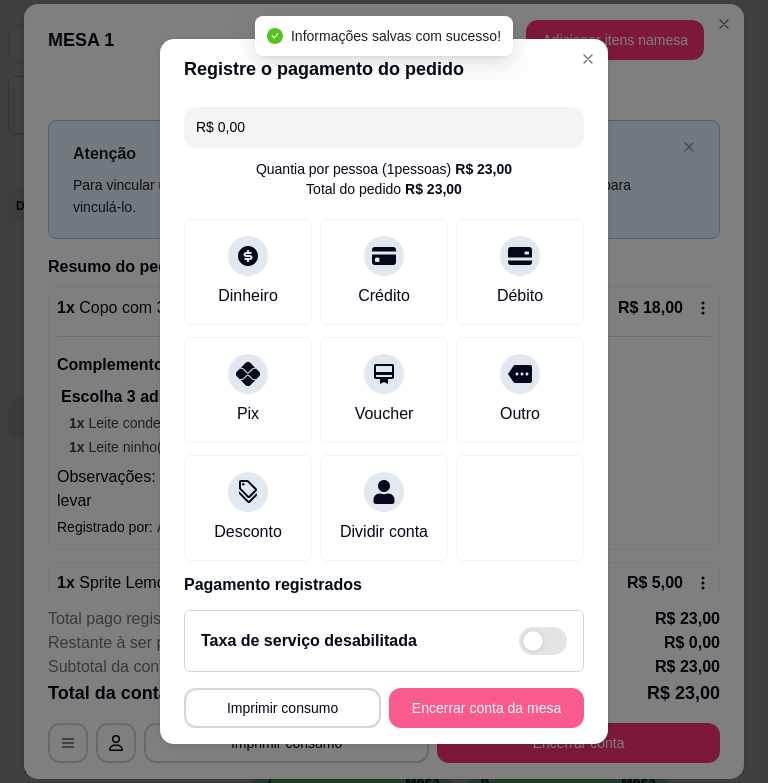 click on "Encerrar conta da mesa" at bounding box center [486, 708] 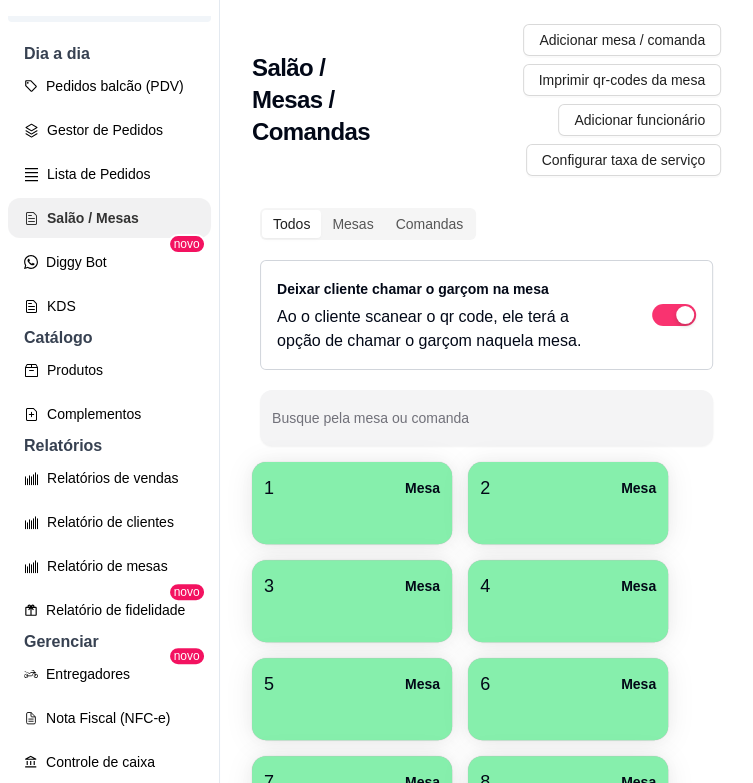 scroll, scrollTop: 300, scrollLeft: 0, axis: vertical 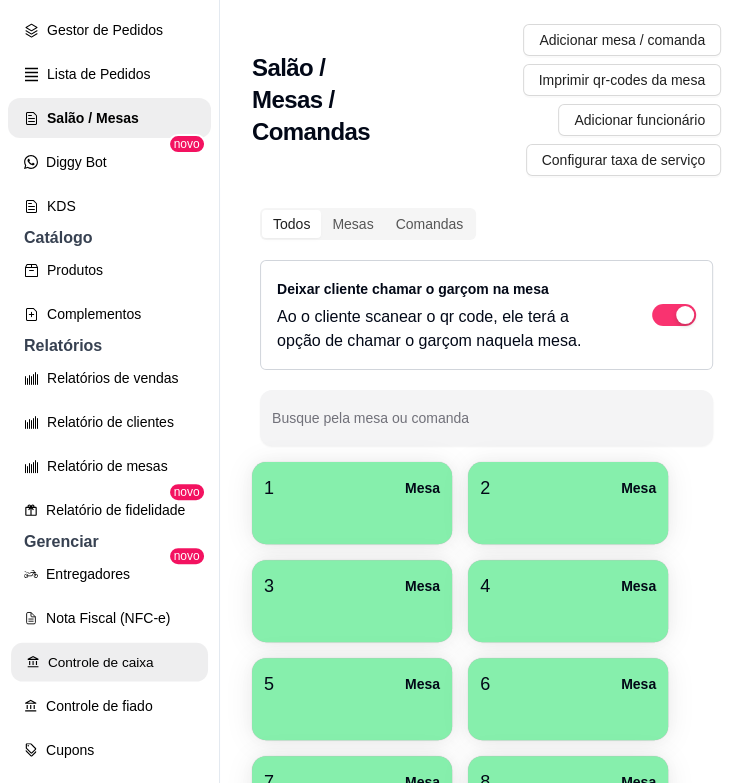 click on "Controle de caixa" at bounding box center (109, 662) 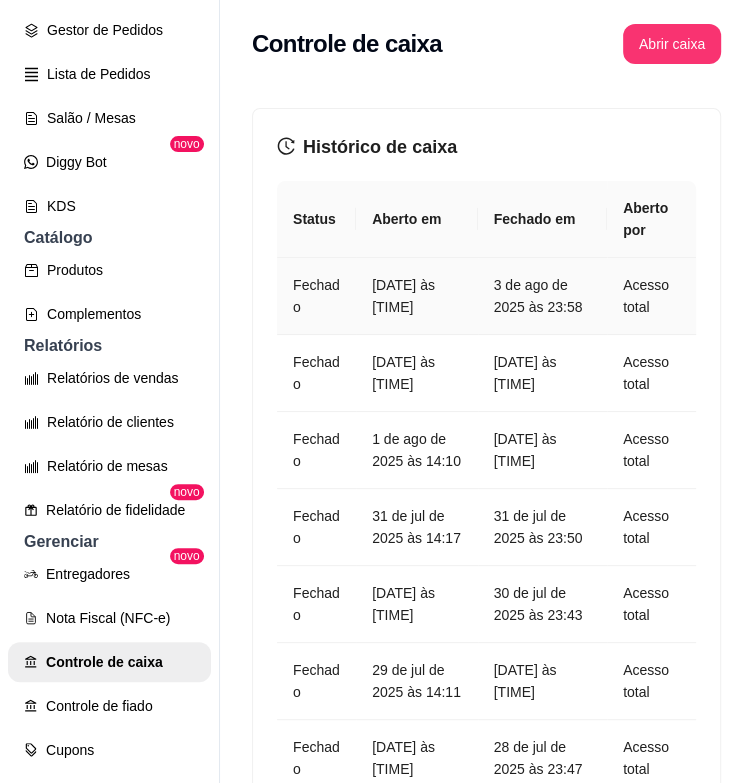 click on "Acesso total" at bounding box center (651, 296) 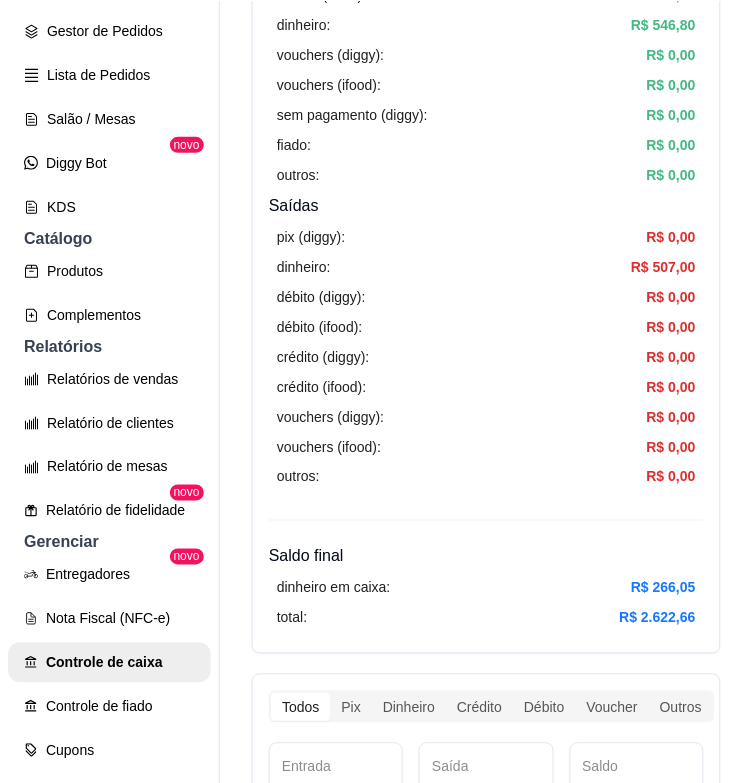 scroll, scrollTop: 0, scrollLeft: 0, axis: both 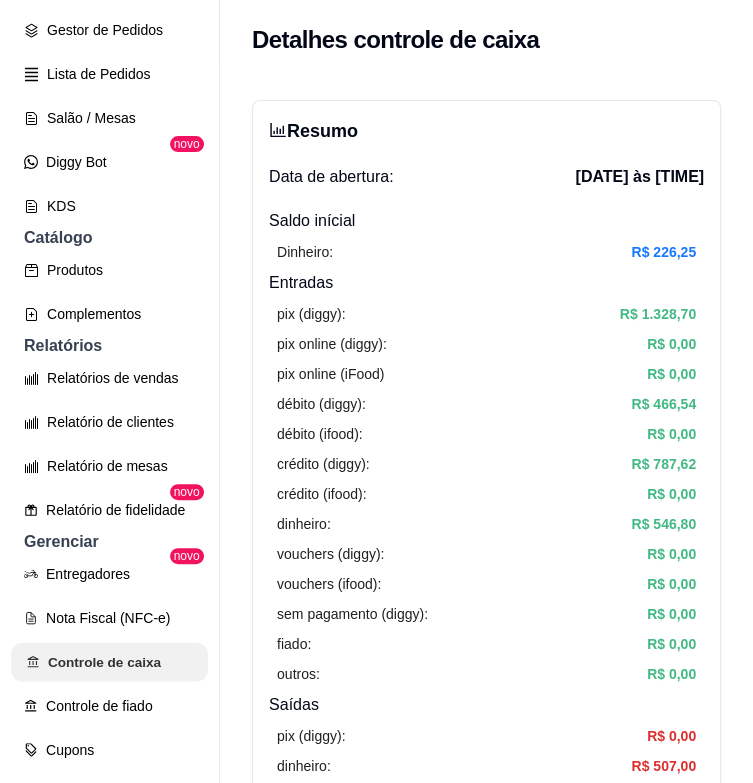 click on "Controle de caixa" at bounding box center (109, 662) 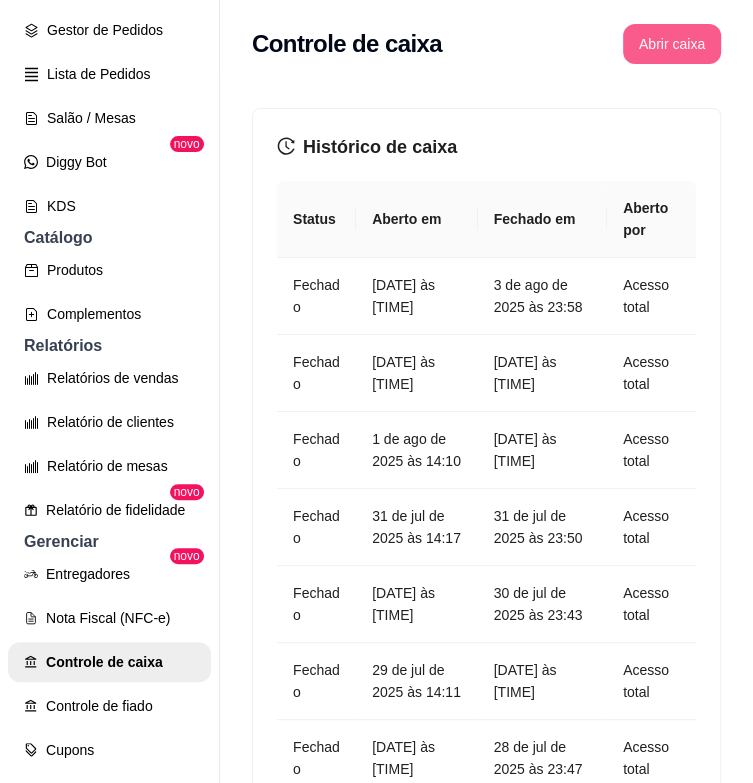 click on "Abrir caixa" at bounding box center [672, 44] 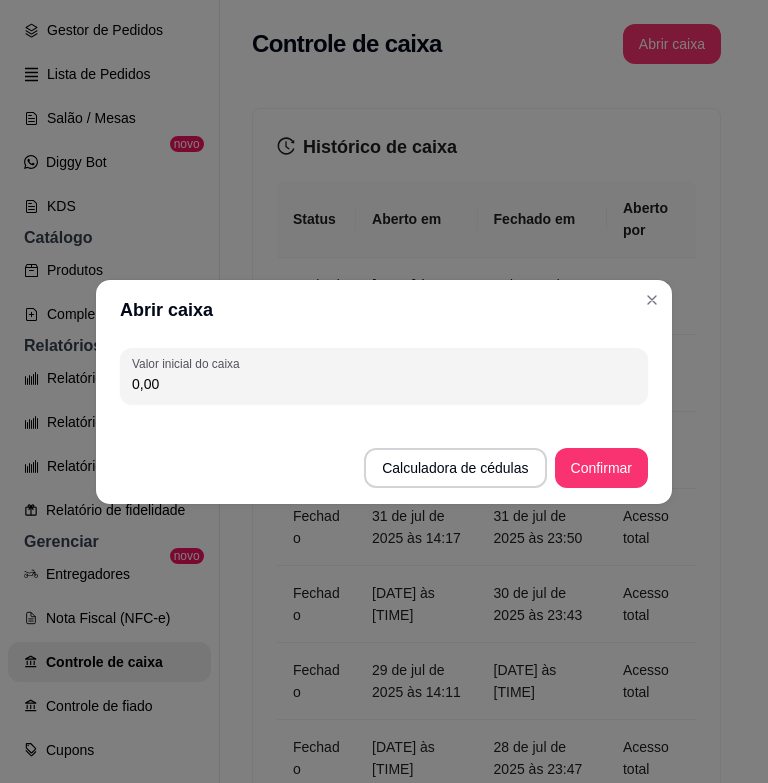 click on "0,00" at bounding box center (384, 384) 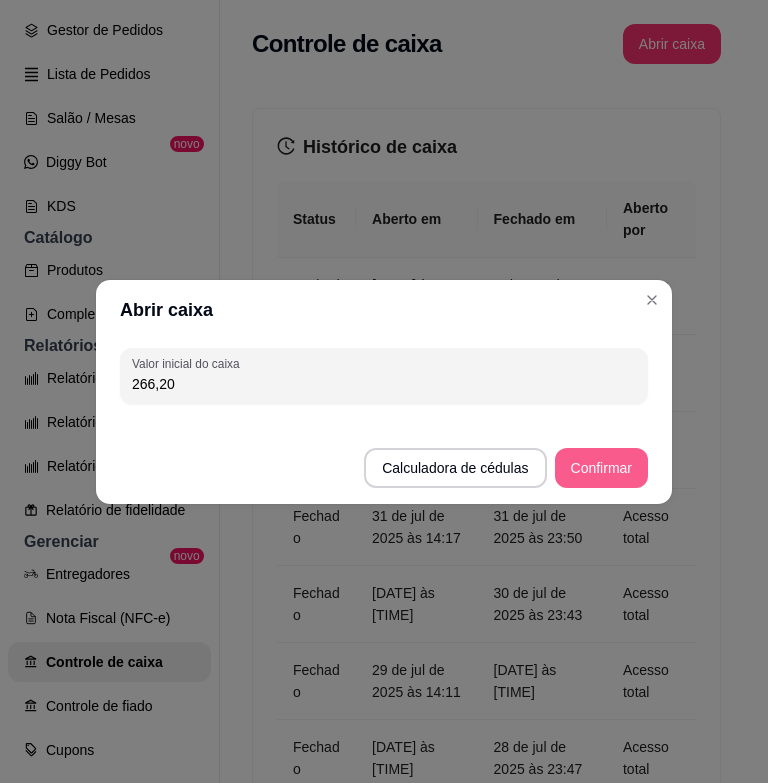 type on "266,20" 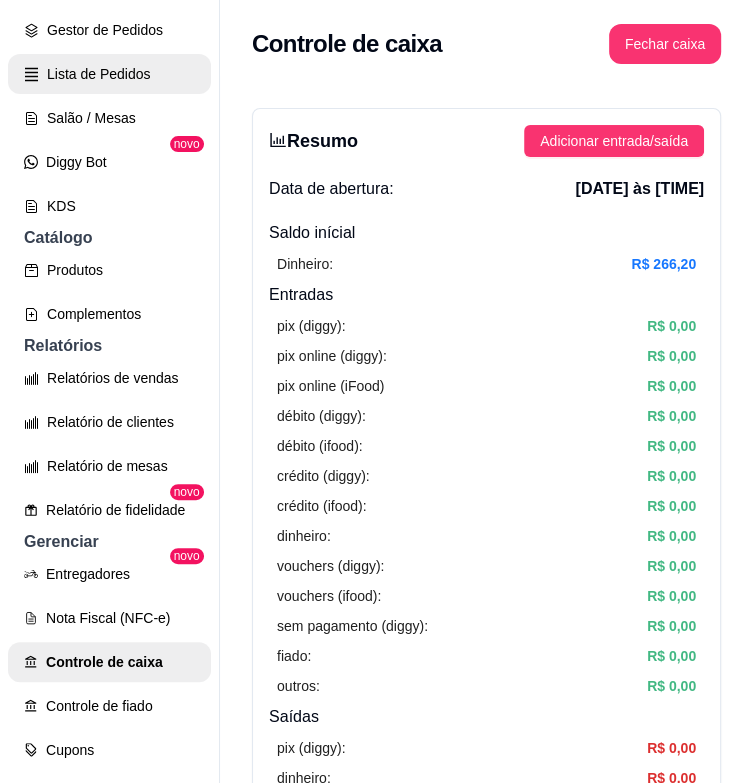click on "Lista de Pedidos" at bounding box center [109, 74] 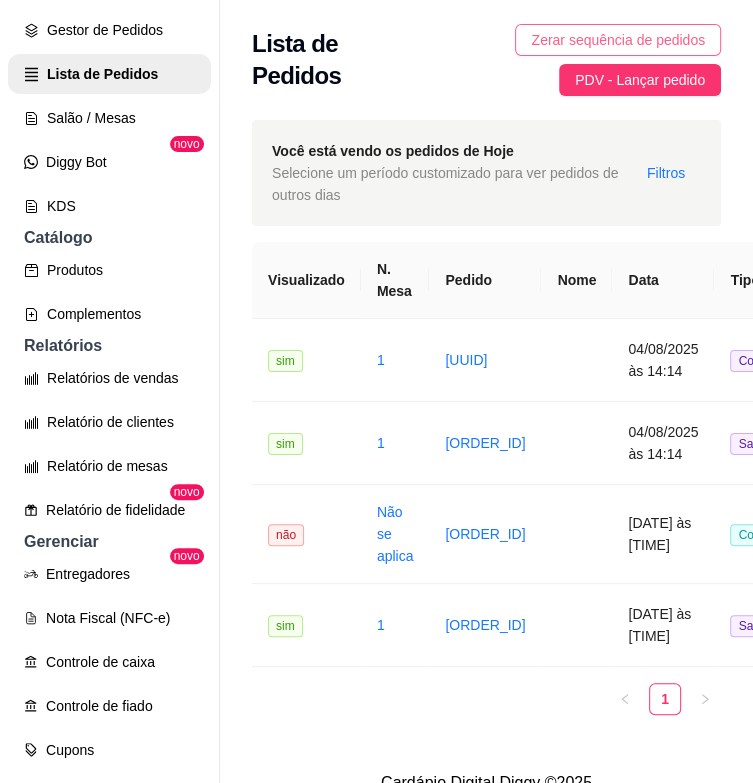 click on "Zerar sequência de pedidos" at bounding box center [618, 40] 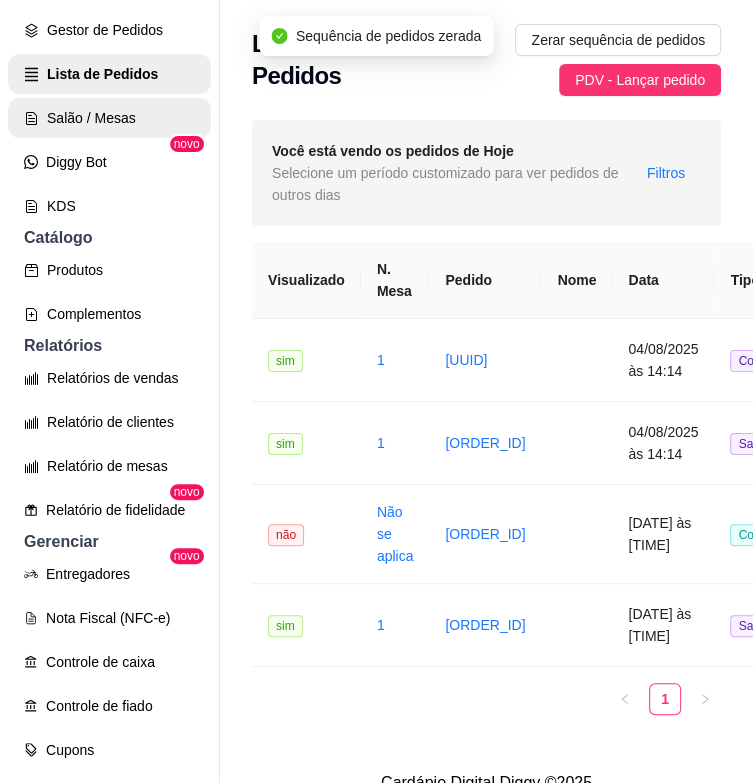 click on "Salão / Mesas" at bounding box center (109, 118) 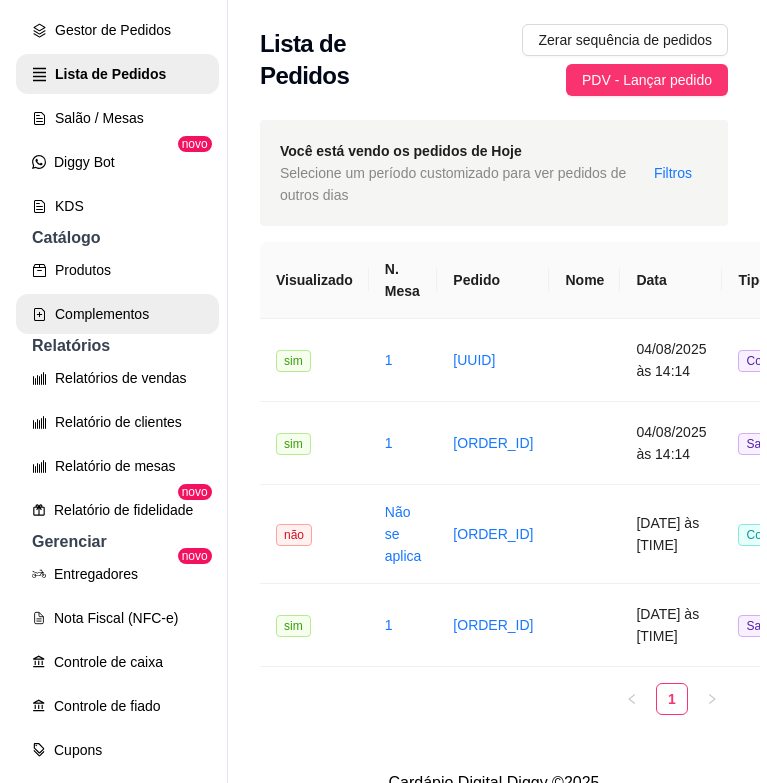 scroll, scrollTop: 0, scrollLeft: 0, axis: both 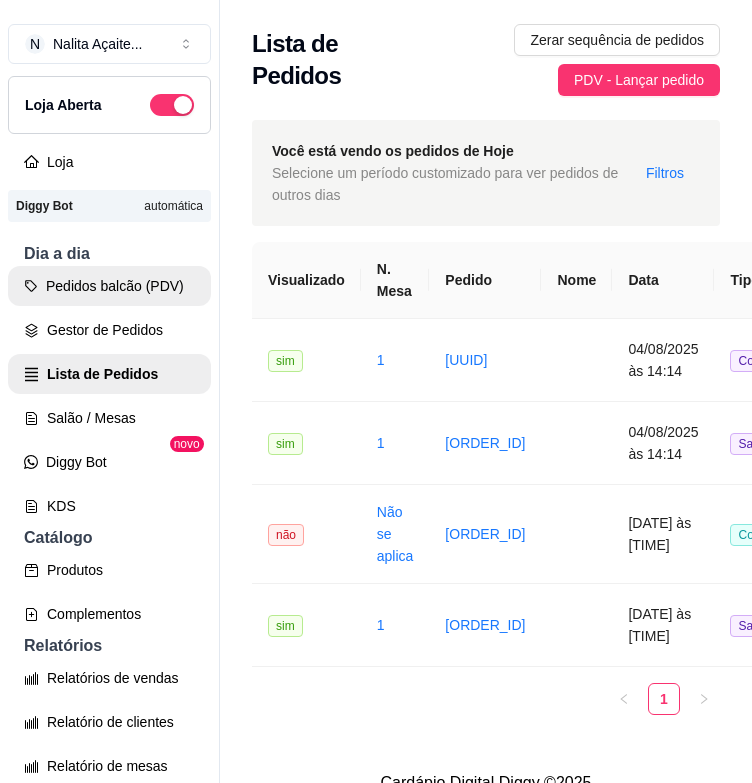 click on "Pedidos balcão (PDV)" at bounding box center (109, 286) 